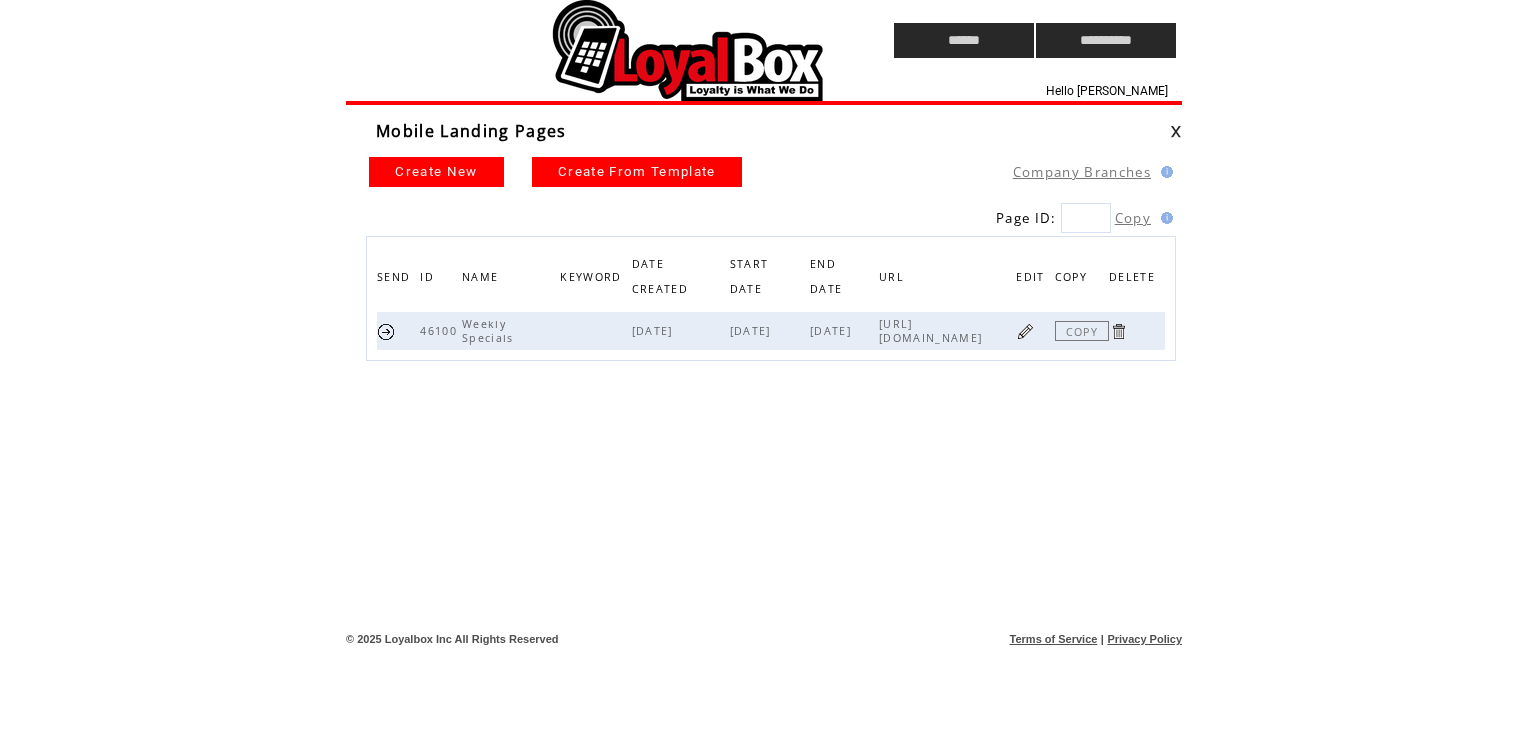 scroll, scrollTop: 0, scrollLeft: 0, axis: both 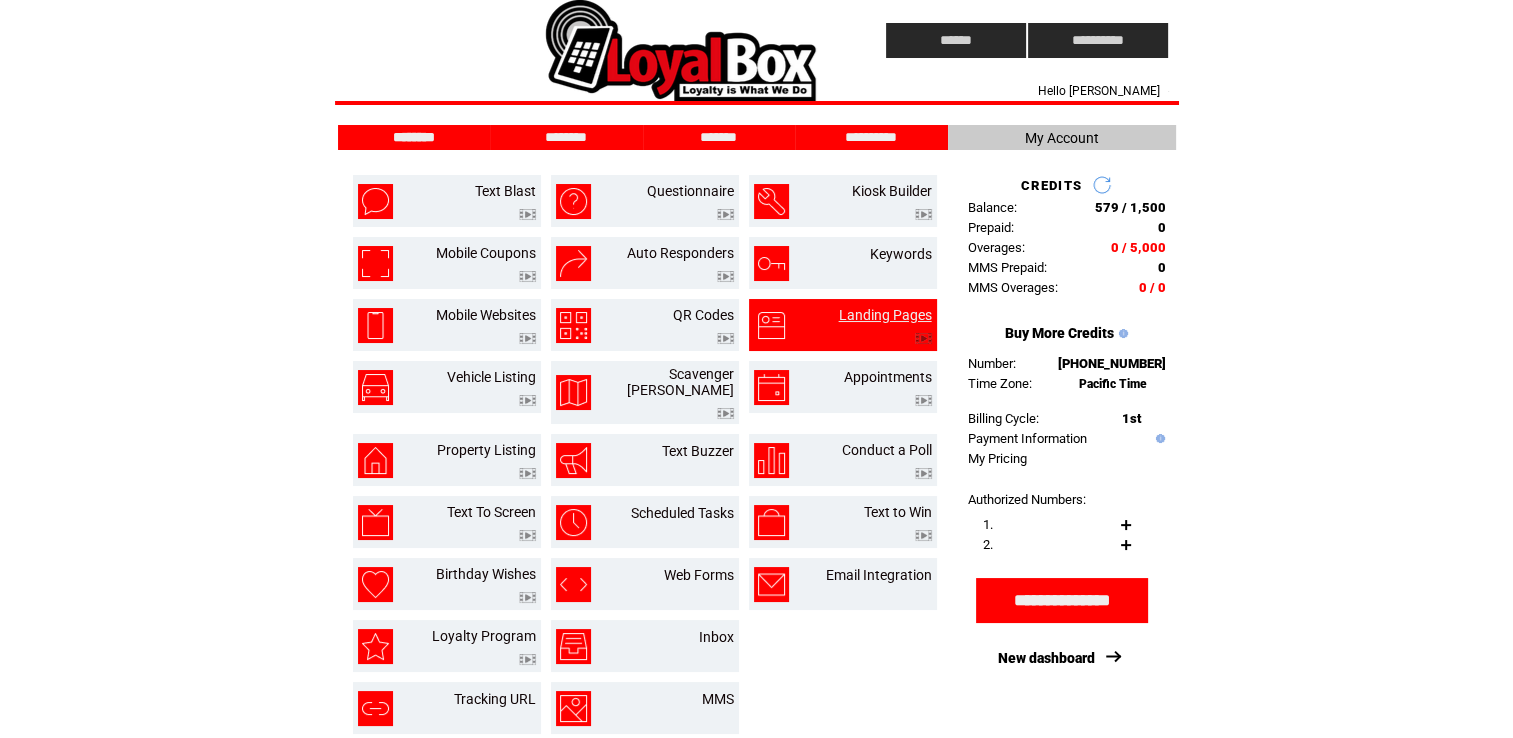 click on "Landing Pages" at bounding box center (885, 315) 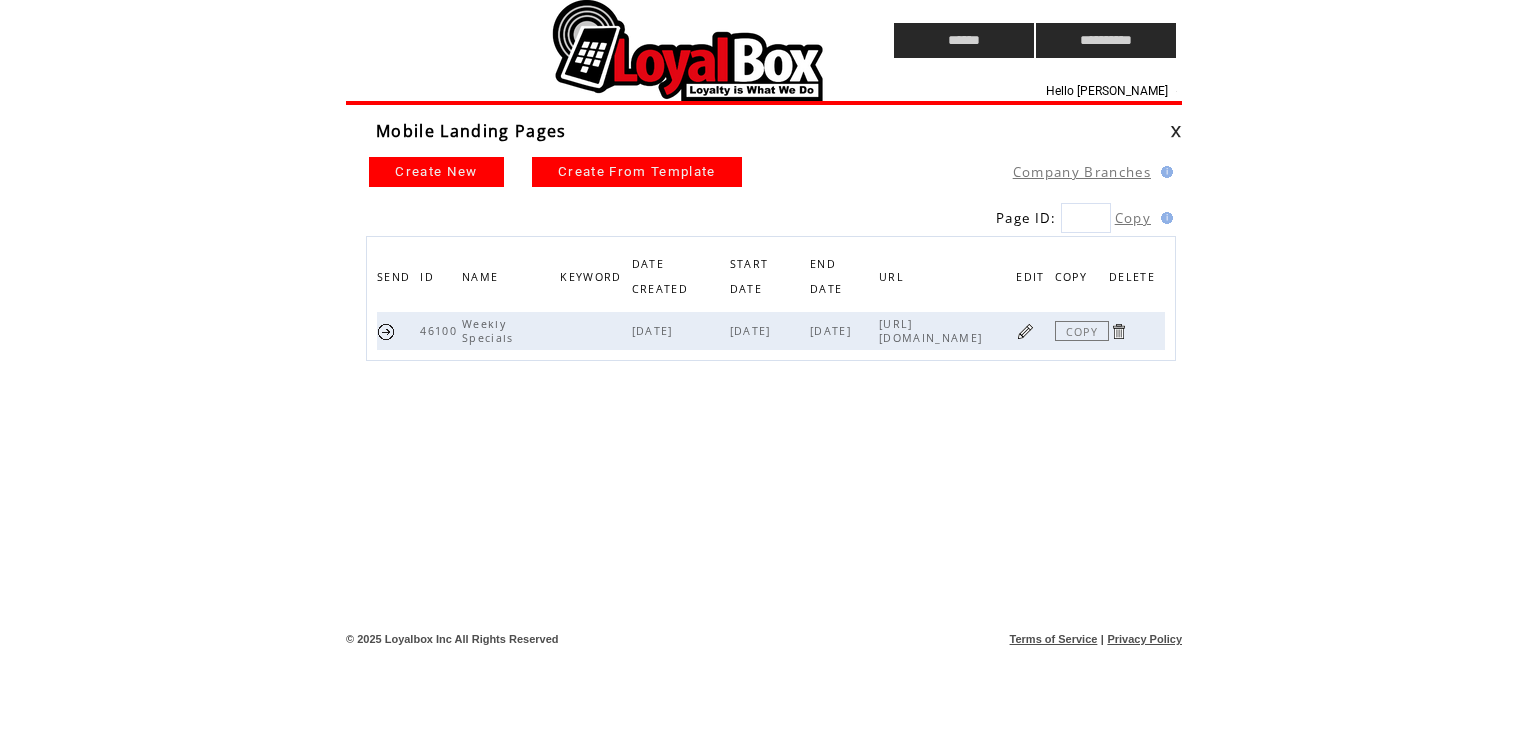 scroll, scrollTop: 0, scrollLeft: 0, axis: both 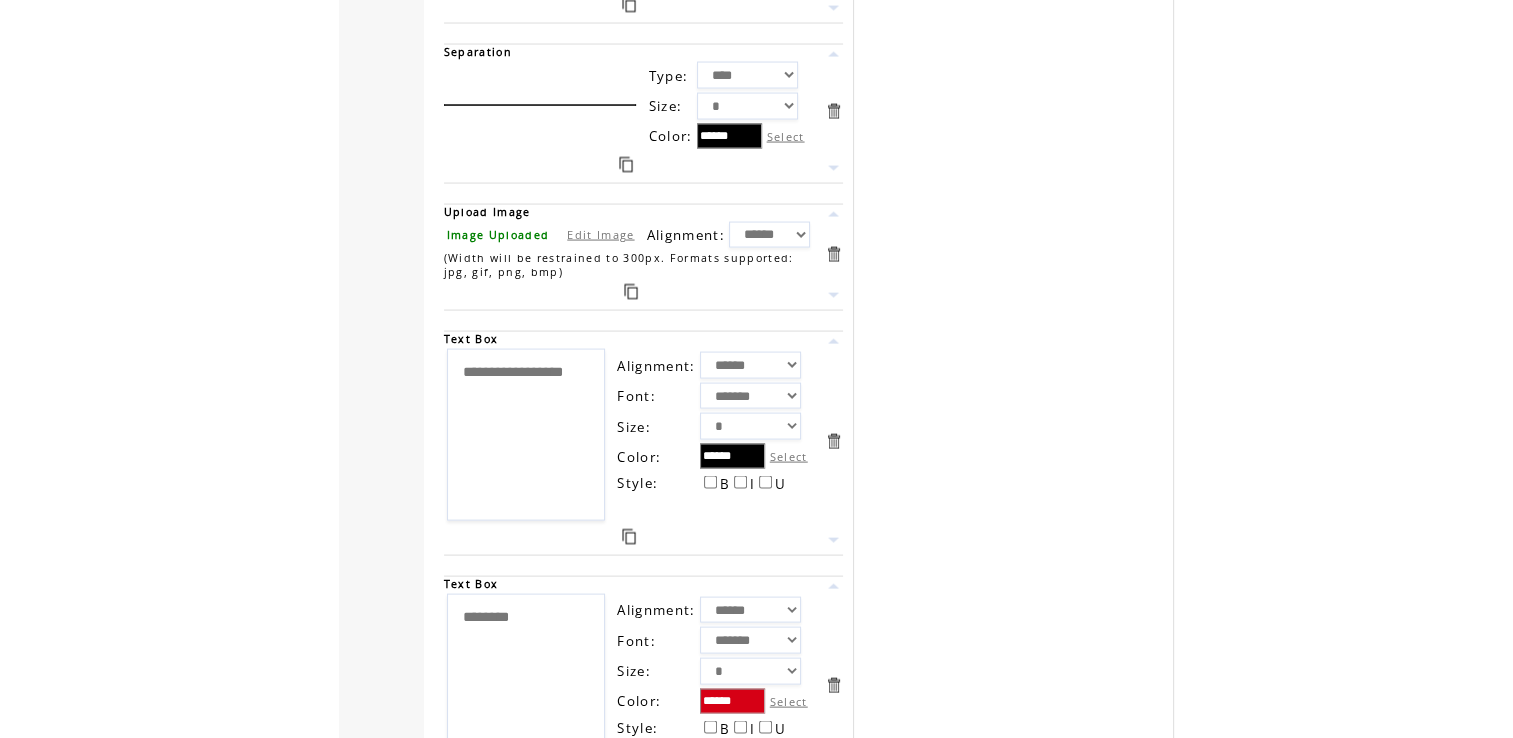 drag, startPoint x: 509, startPoint y: 325, endPoint x: 351, endPoint y: 201, distance: 200.8482 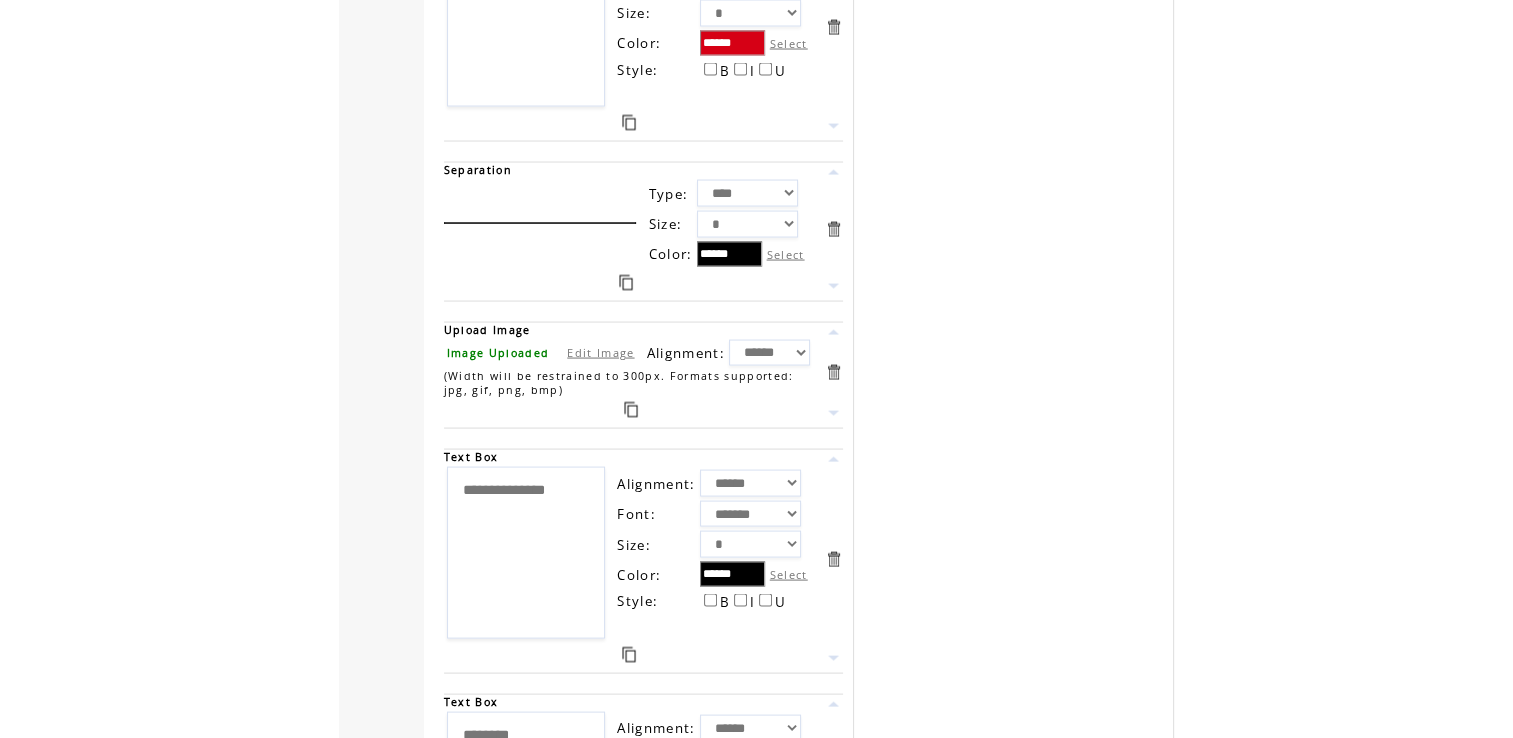 scroll, scrollTop: 19000, scrollLeft: 0, axis: vertical 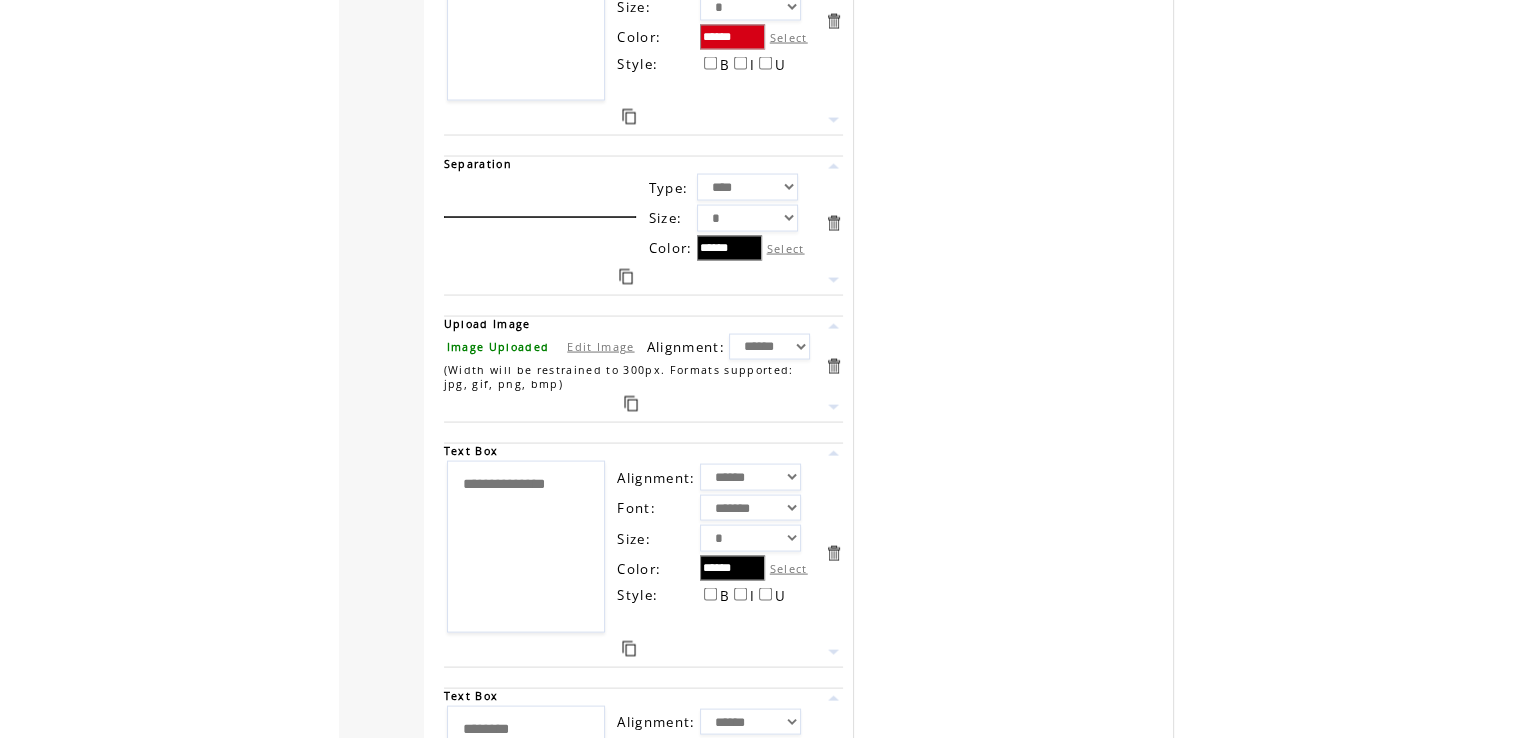 type on "**********" 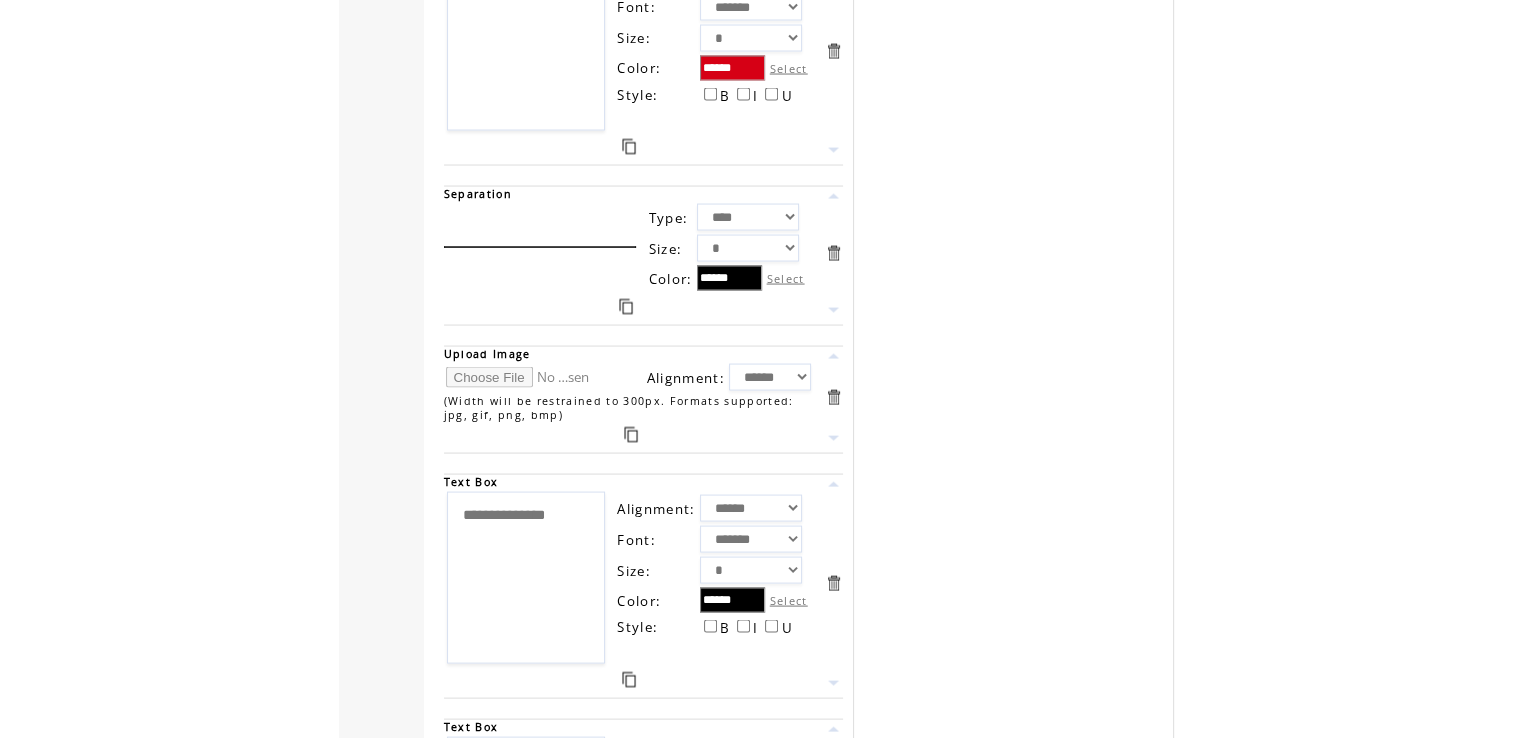 click at bounding box center (521, 377) 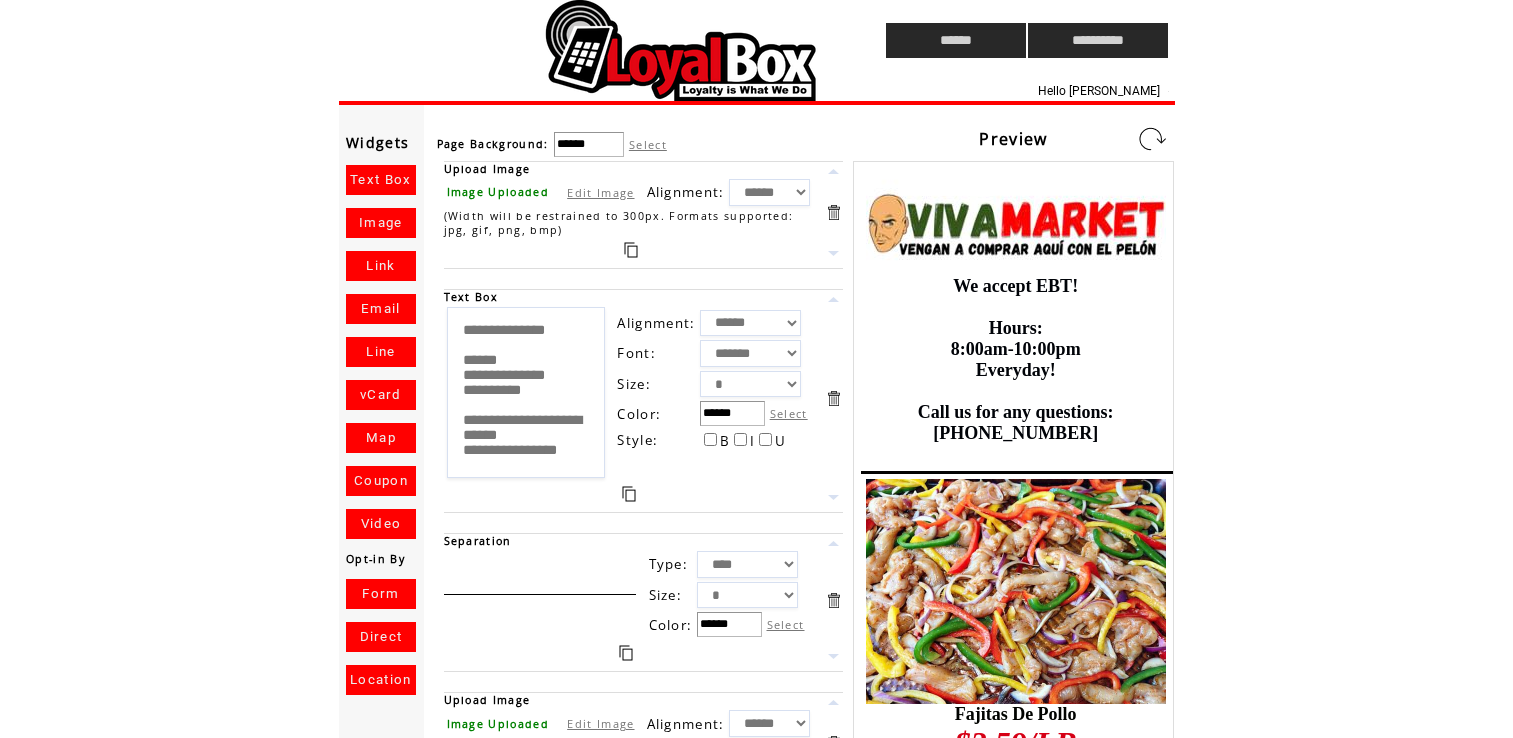 scroll, scrollTop: 0, scrollLeft: 0, axis: both 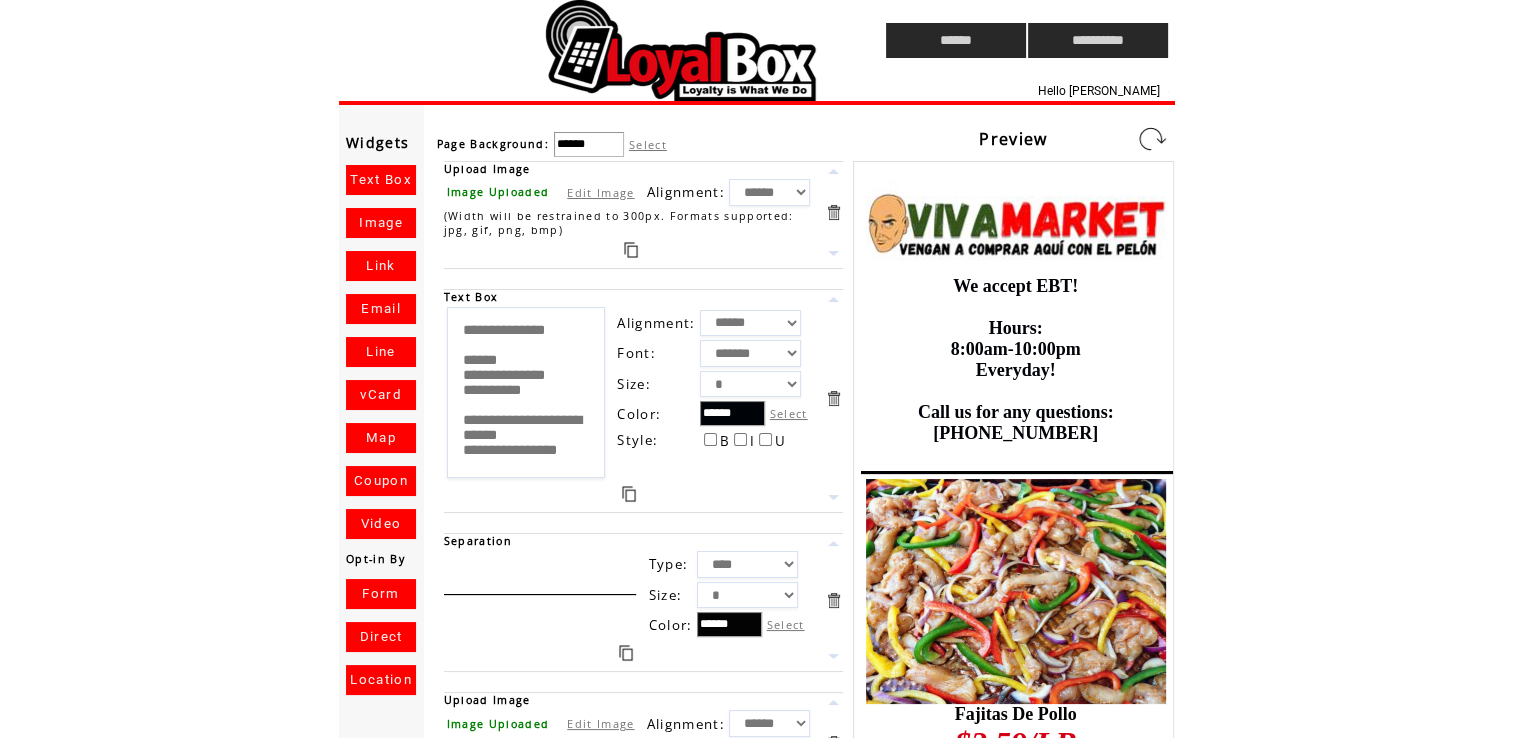 click at bounding box center (1152, 139) 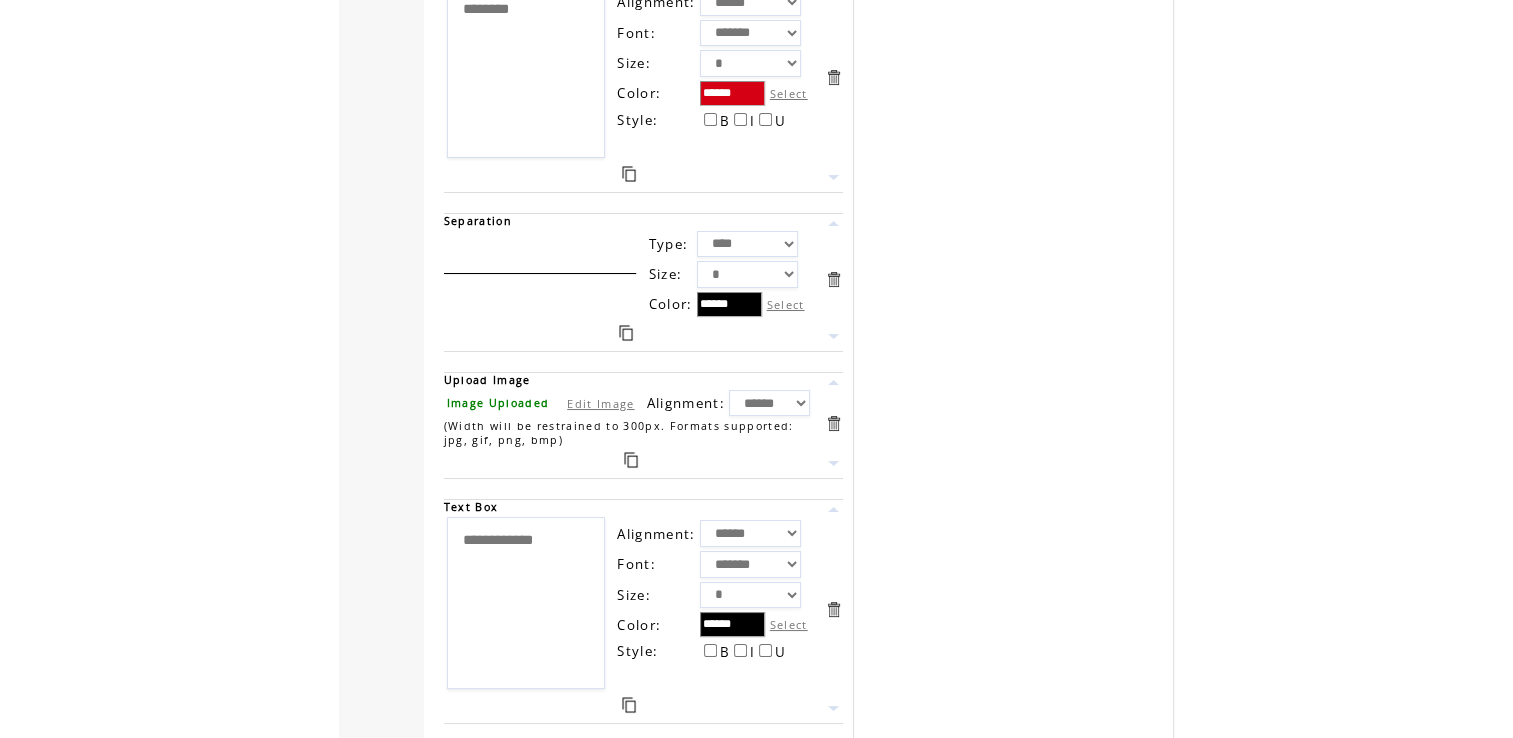 scroll, scrollTop: 20739, scrollLeft: 0, axis: vertical 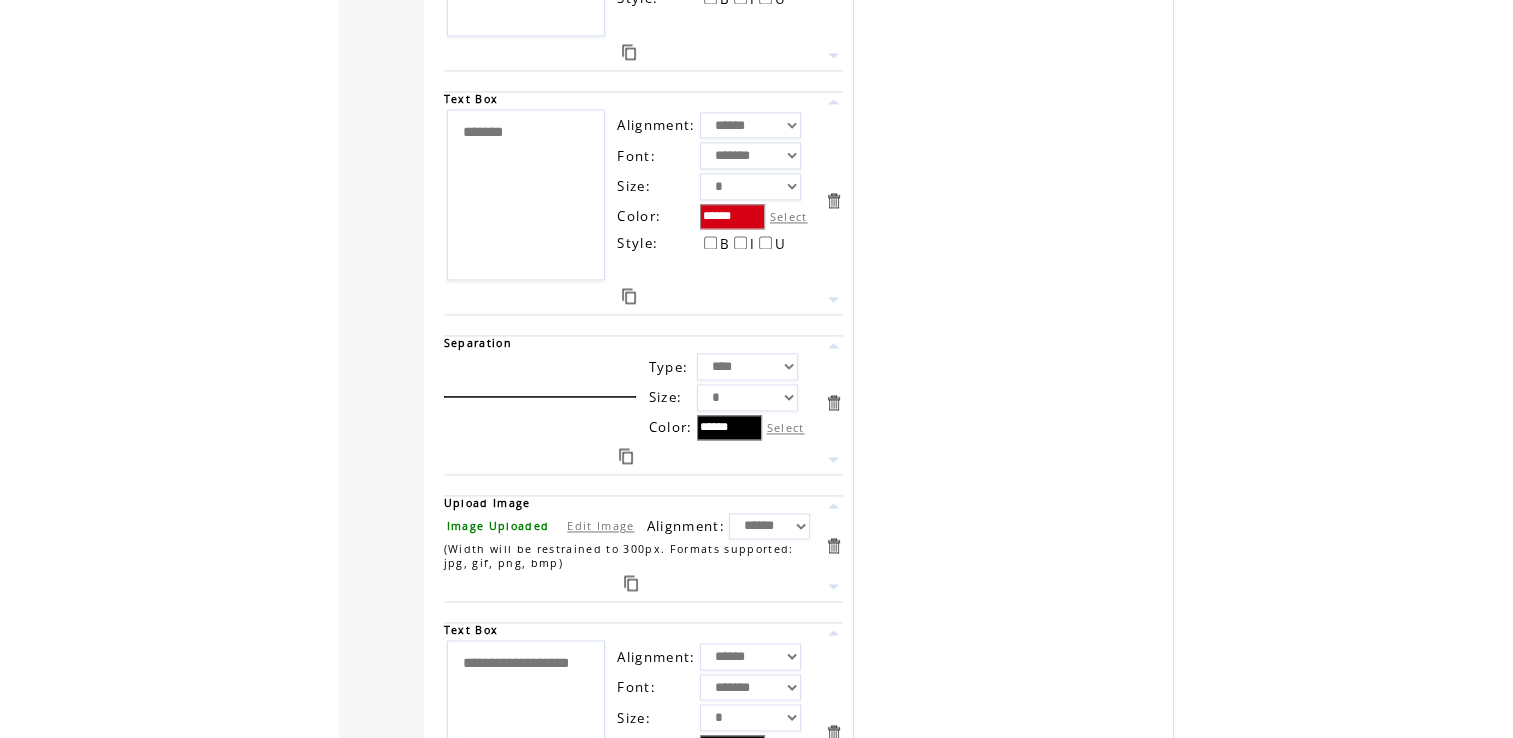 drag, startPoint x: 504, startPoint y: 621, endPoint x: 396, endPoint y: 565, distance: 121.65525 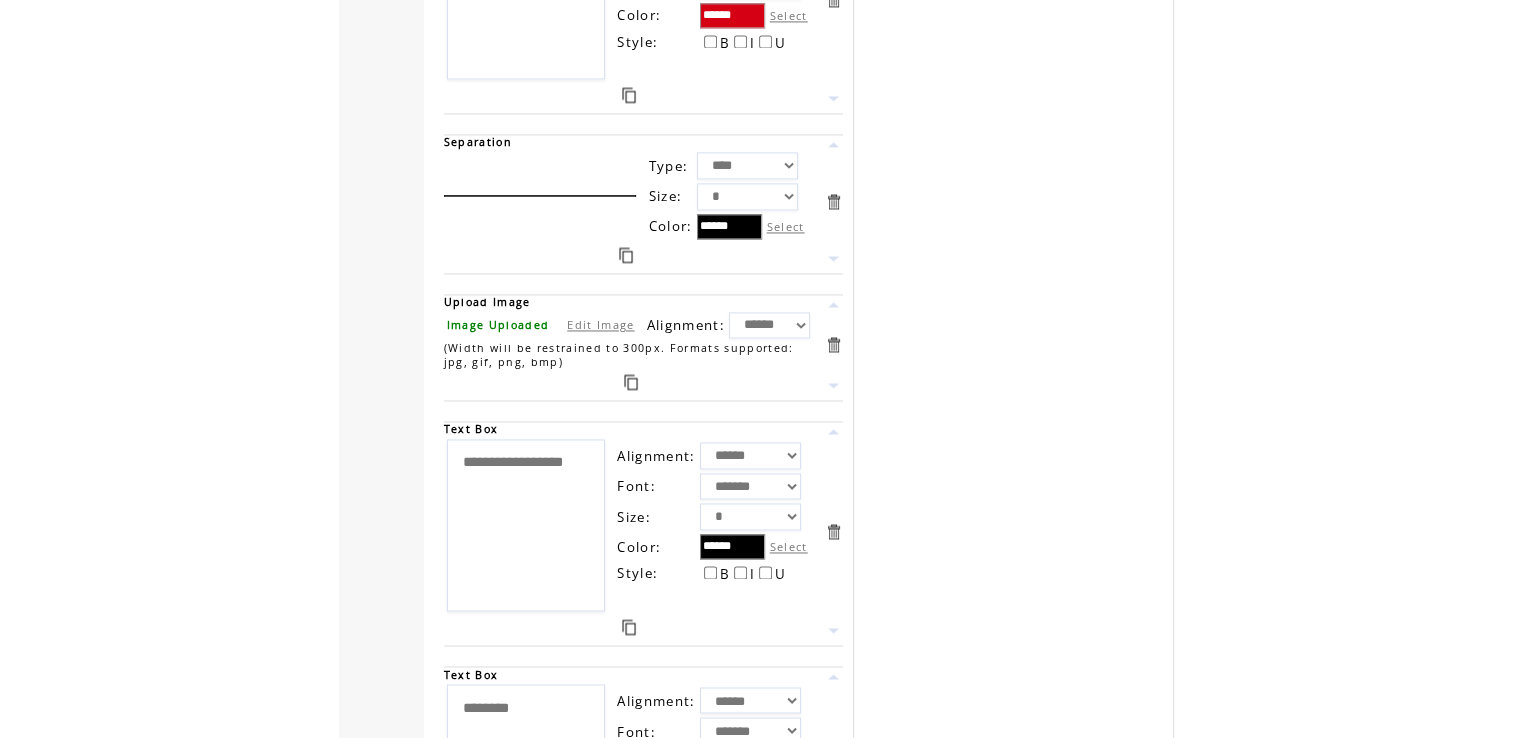 scroll, scrollTop: 18253, scrollLeft: 0, axis: vertical 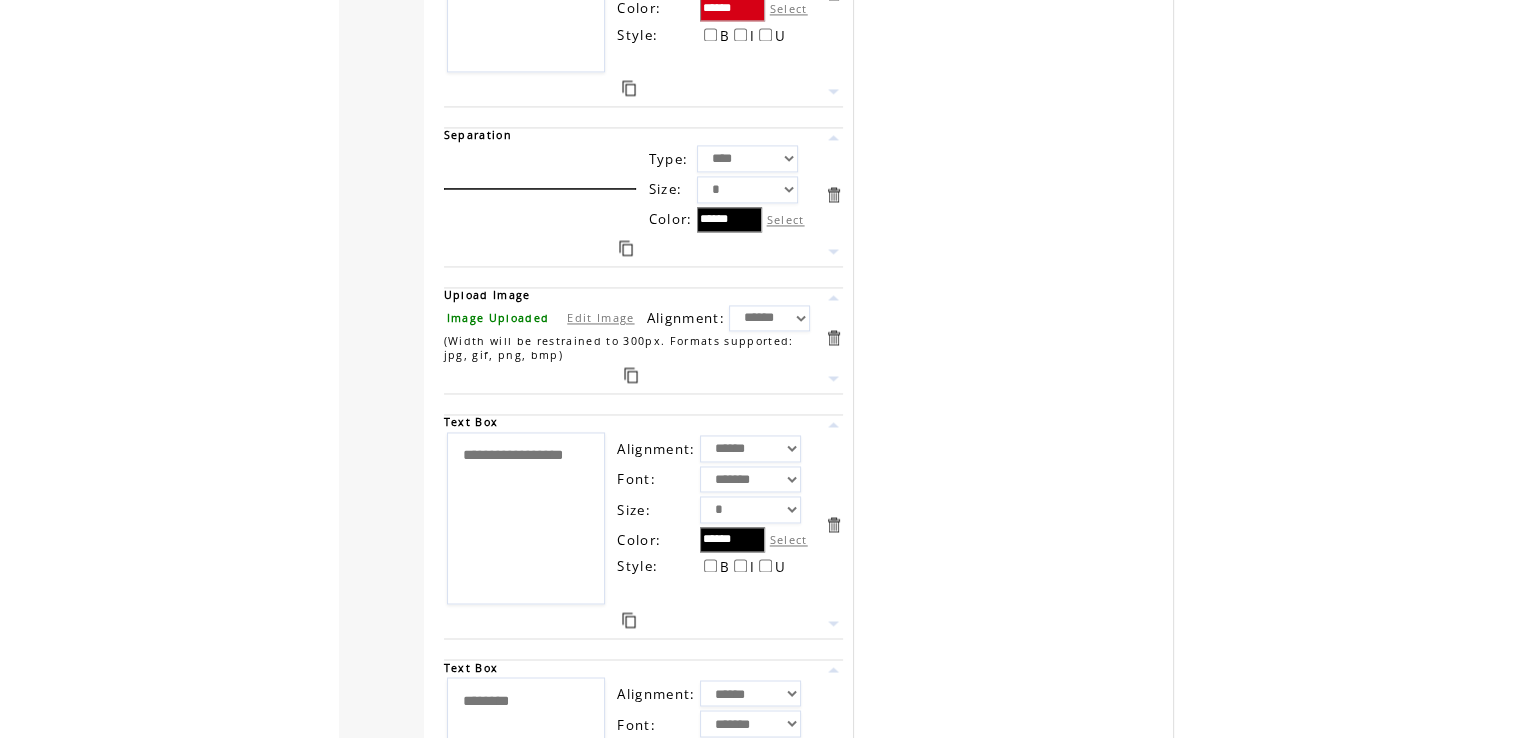 type on "**********" 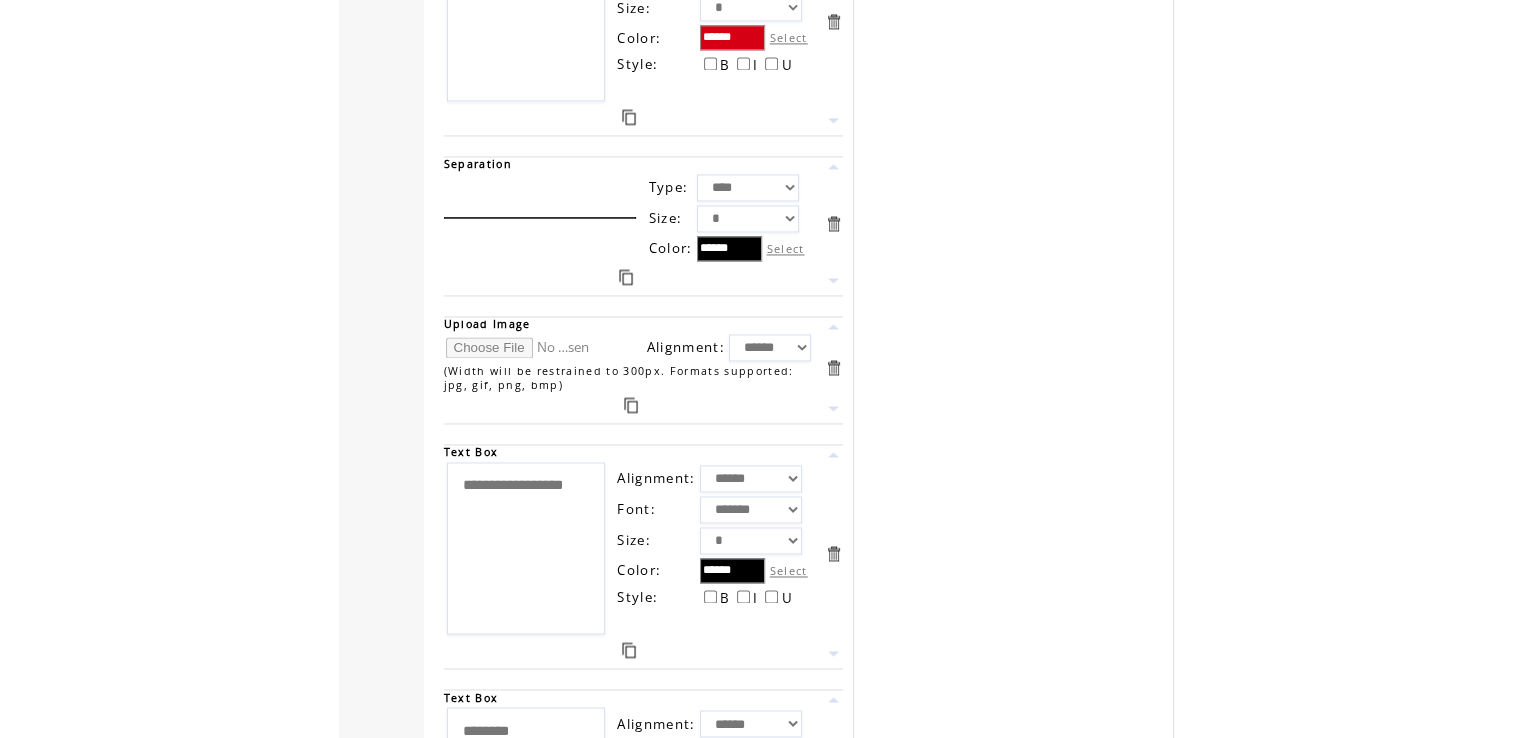 click at bounding box center (521, 347) 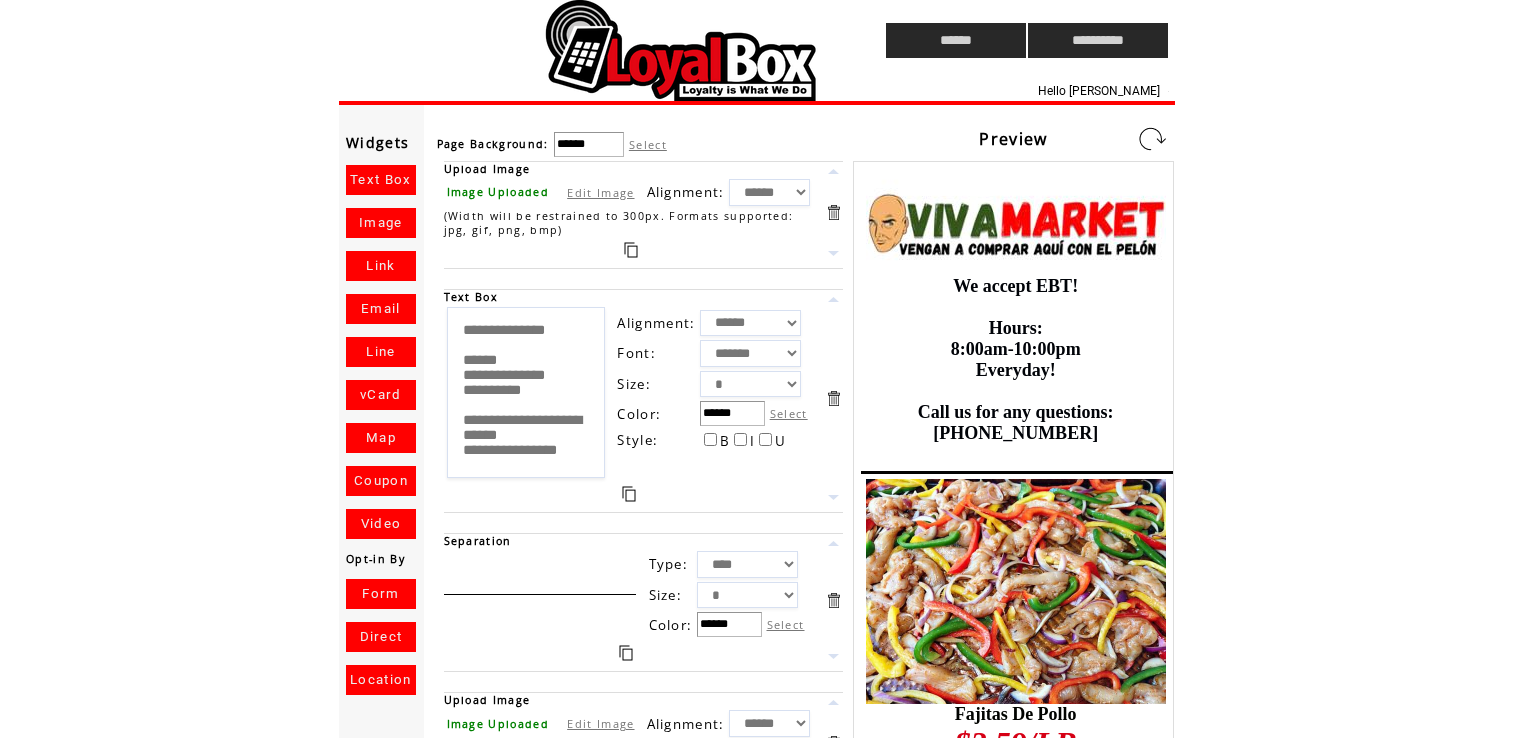 scroll, scrollTop: 0, scrollLeft: 0, axis: both 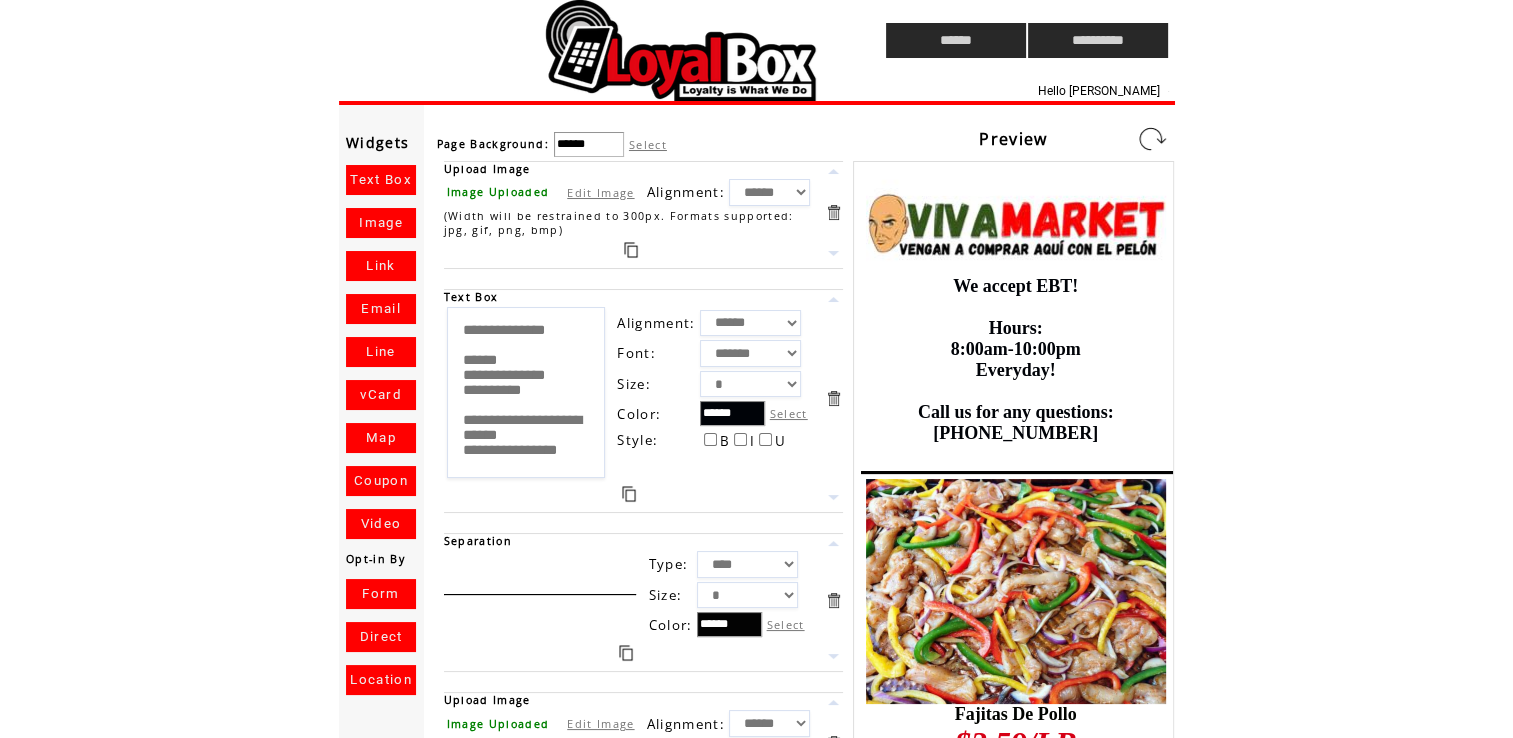 click at bounding box center (1152, 139) 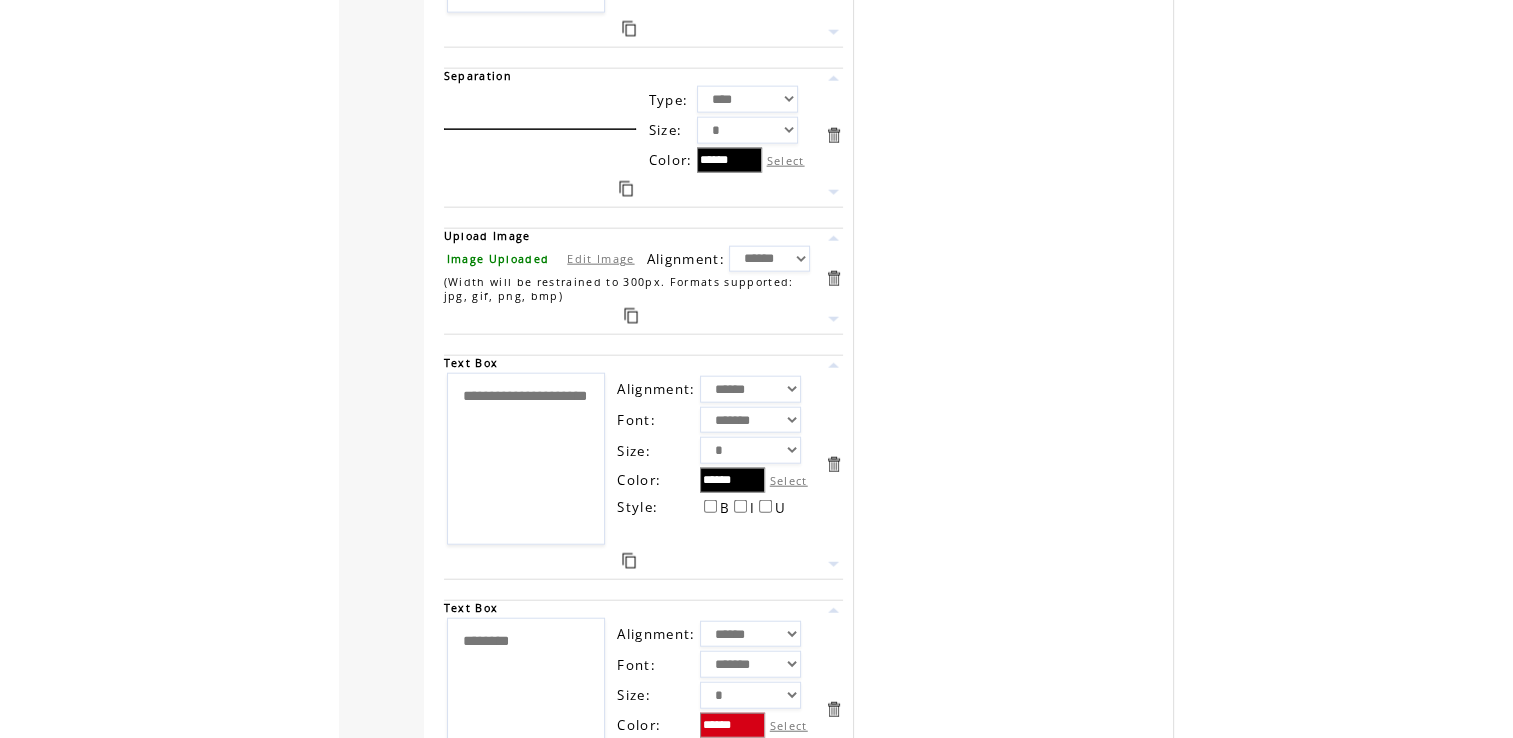 scroll, scrollTop: 20739, scrollLeft: 0, axis: vertical 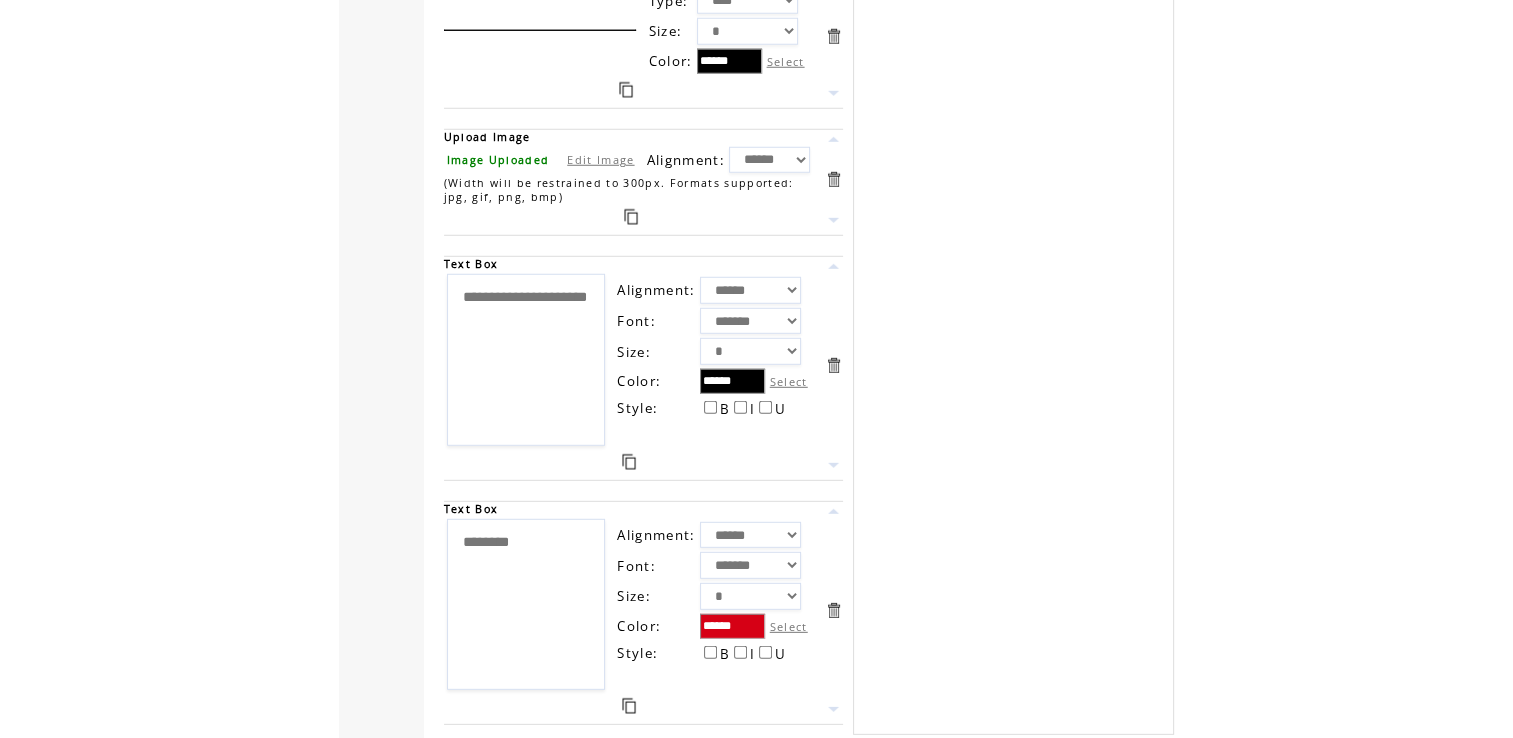 click on "Next" at bounding box center (655, 770) 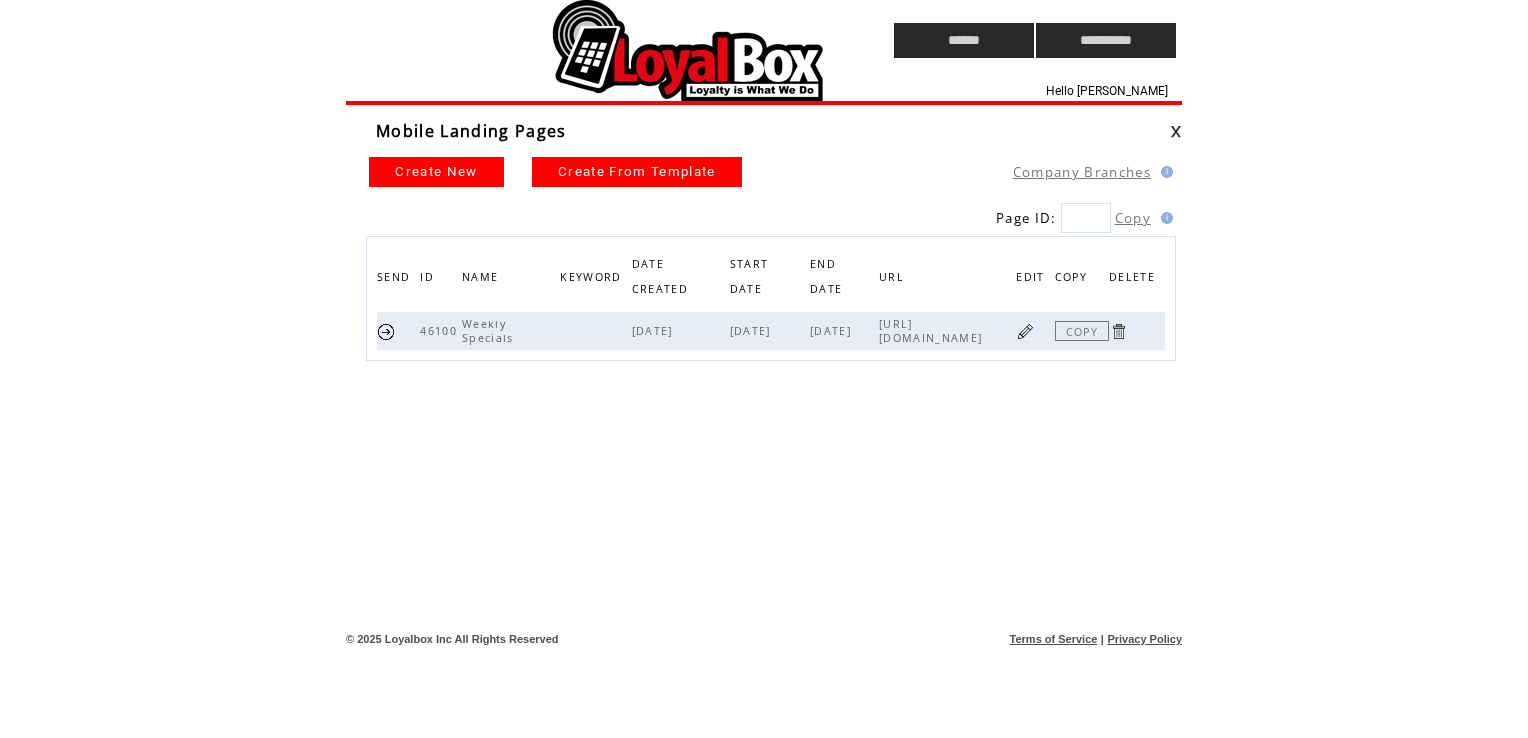 scroll, scrollTop: 0, scrollLeft: 0, axis: both 